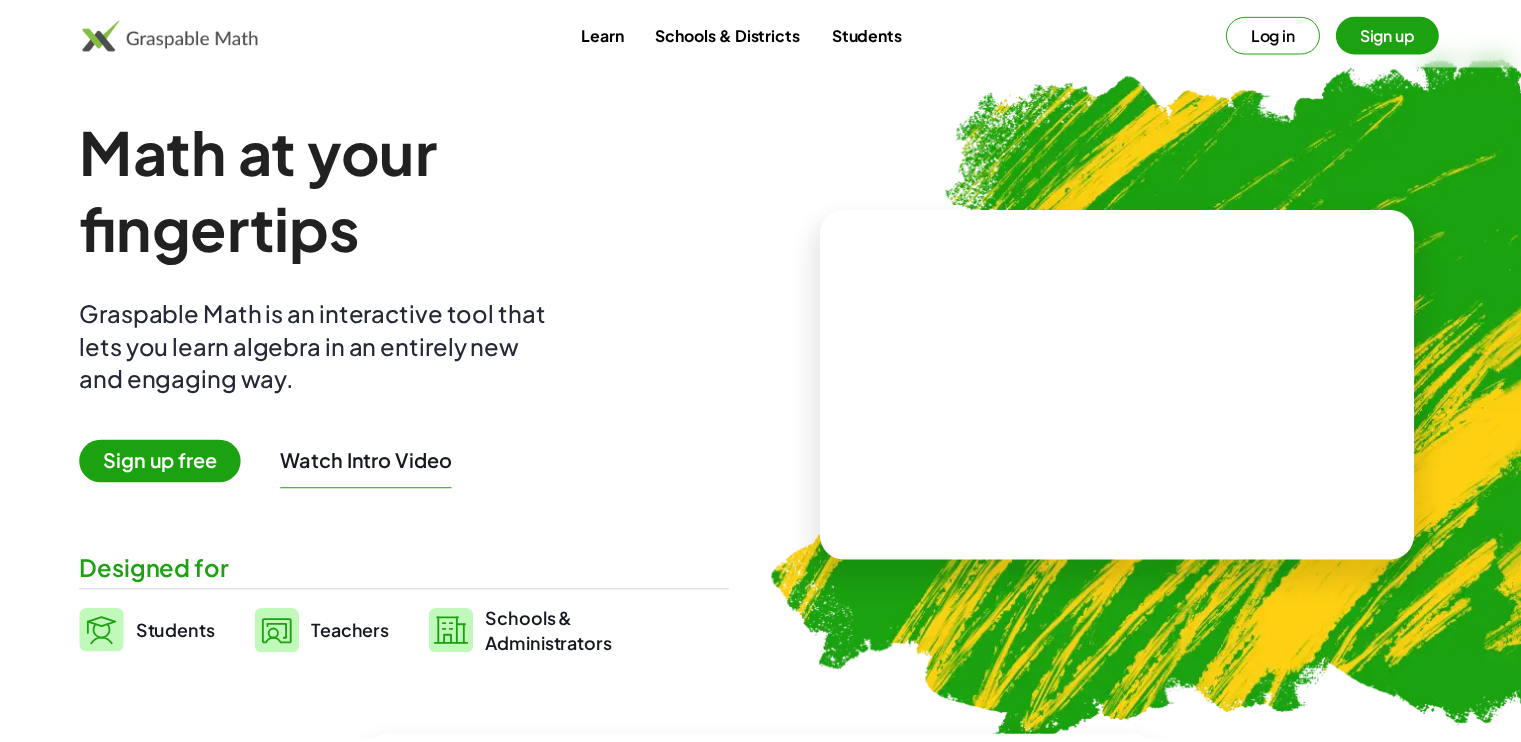 scroll, scrollTop: 0, scrollLeft: 0, axis: both 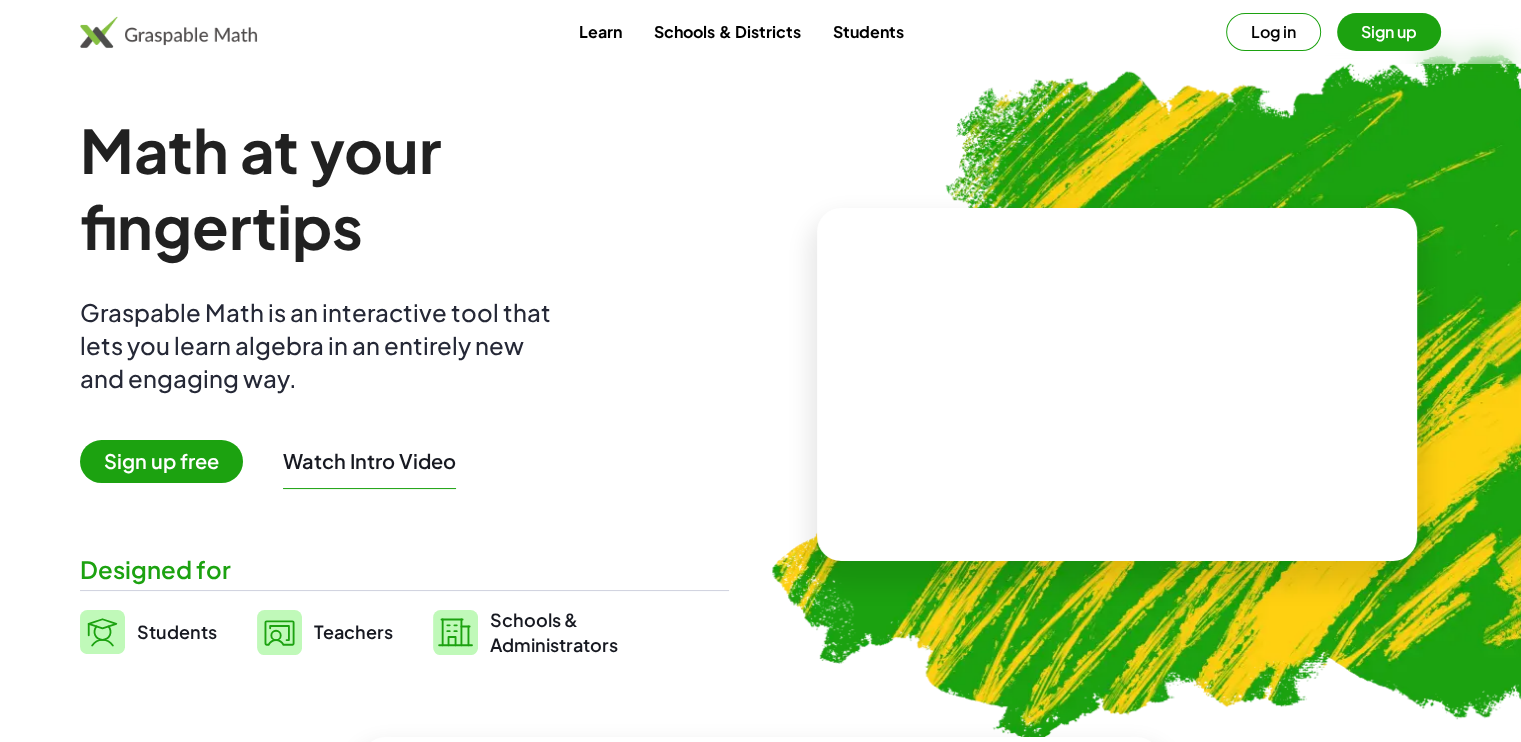click at bounding box center [1117, 385] 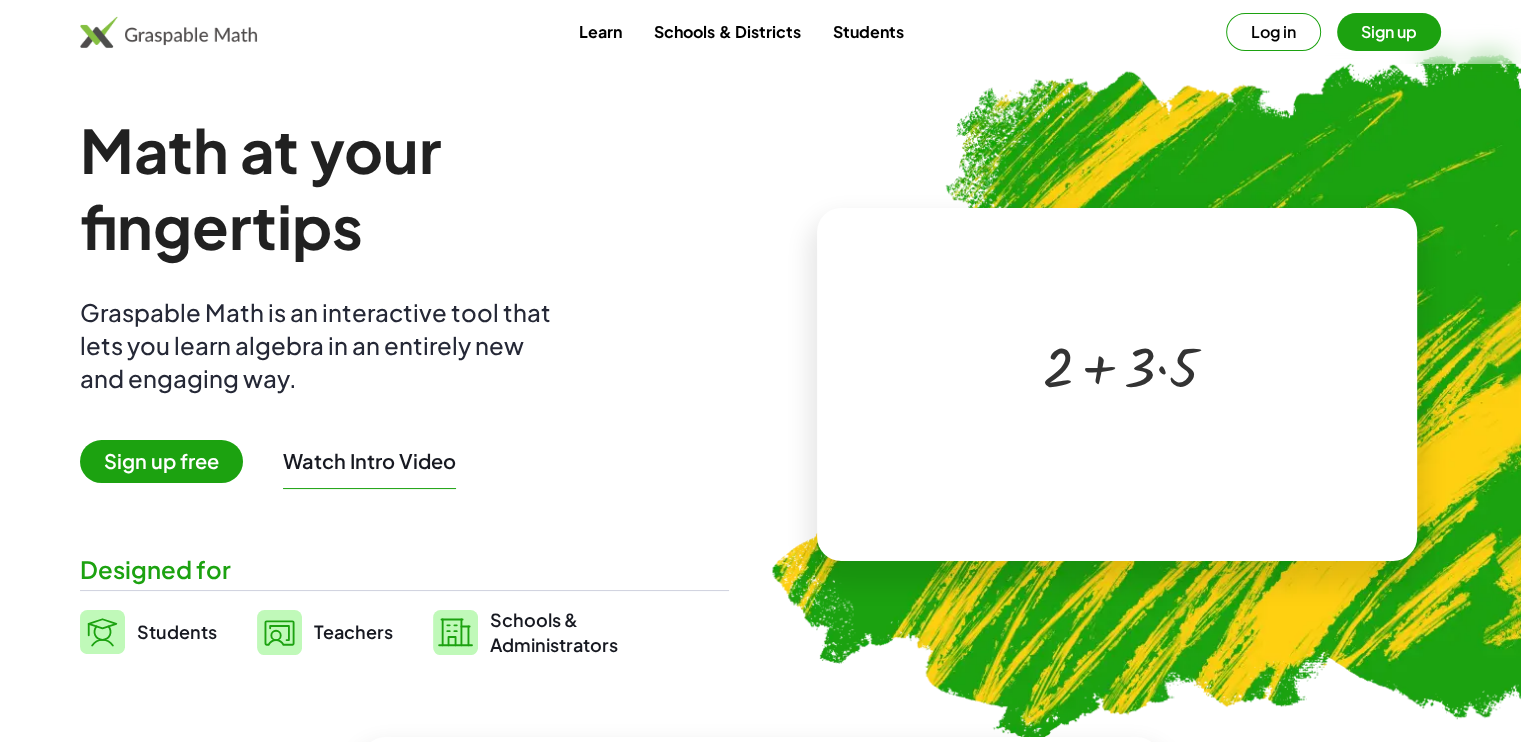 click at bounding box center (1121, 365) 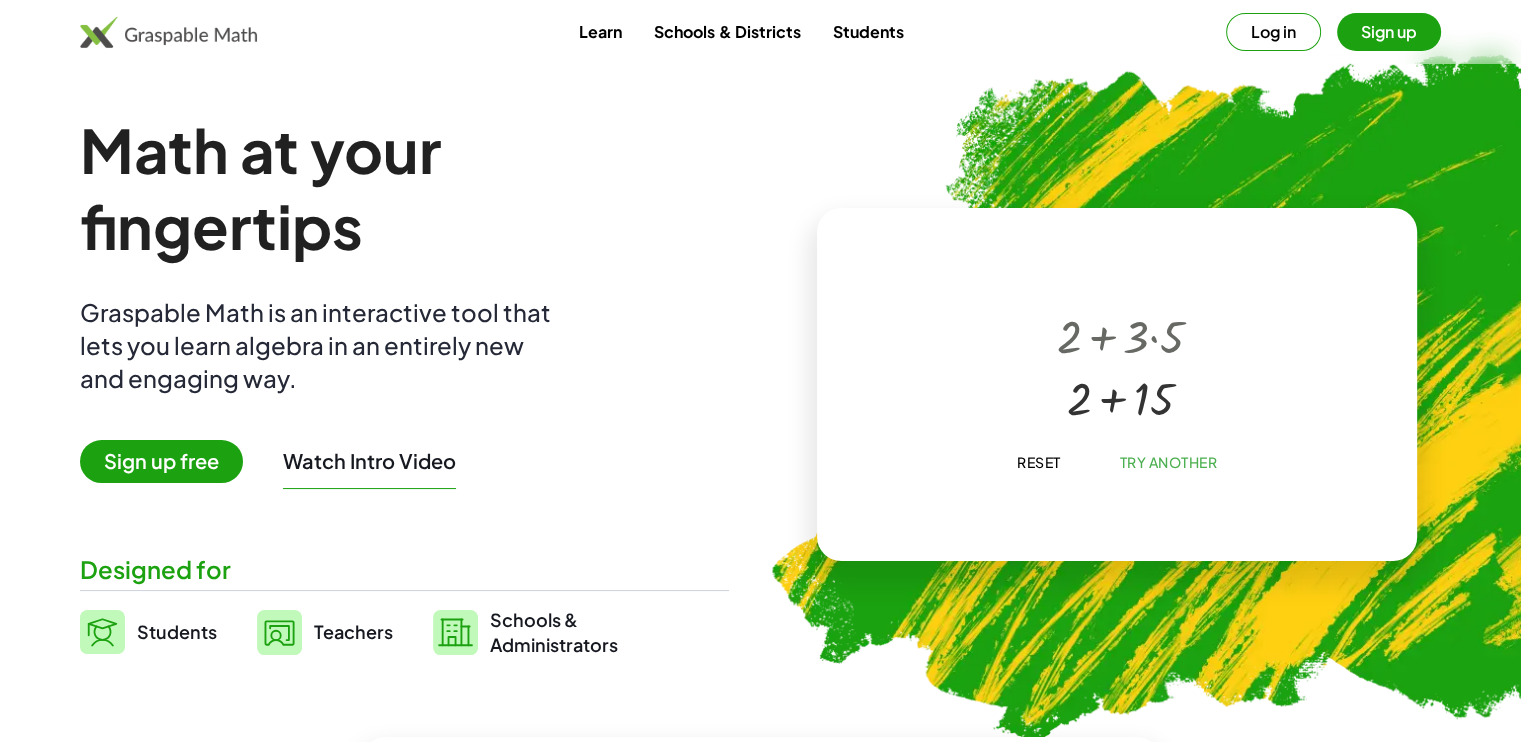 click at bounding box center [1120, 396] 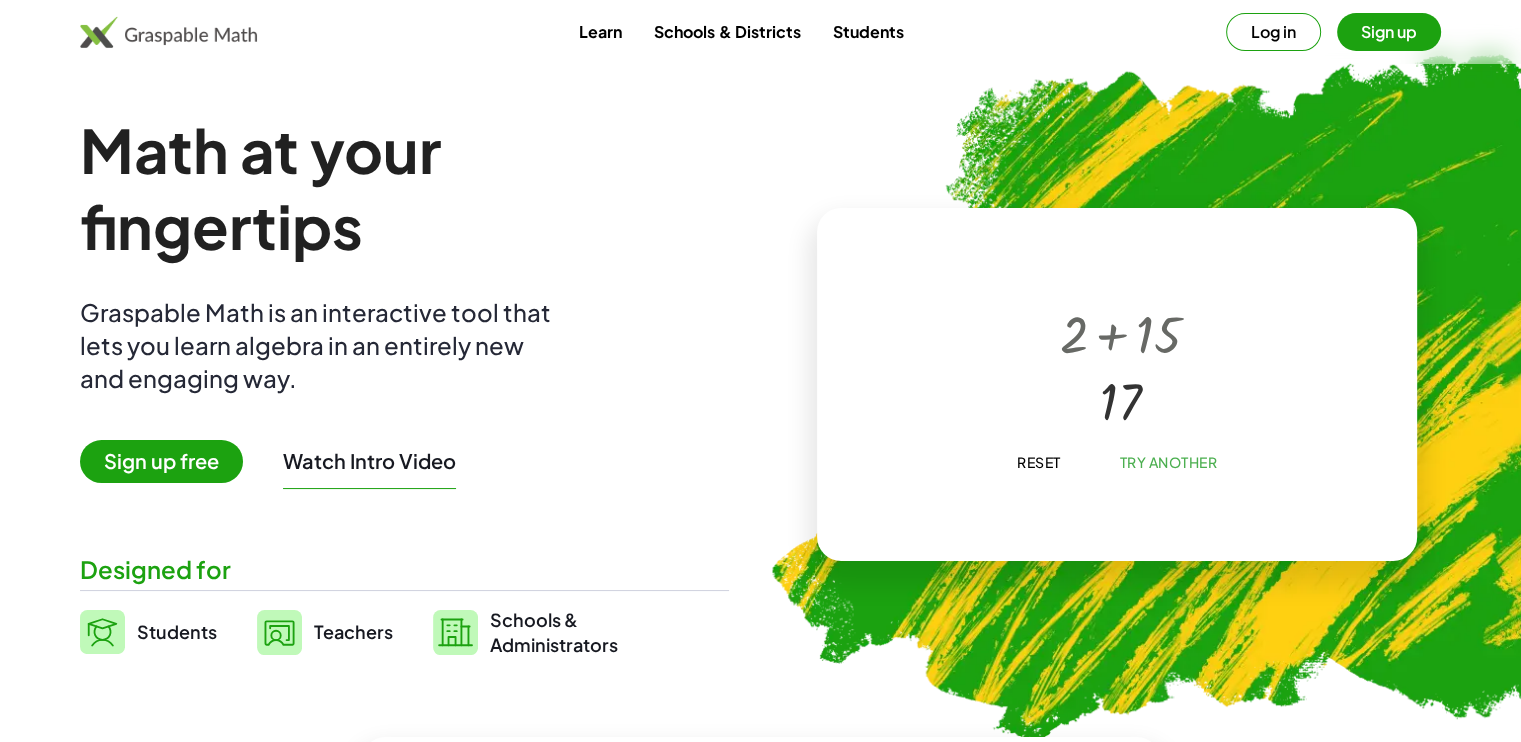 click on "Teachers" at bounding box center [353, 632] 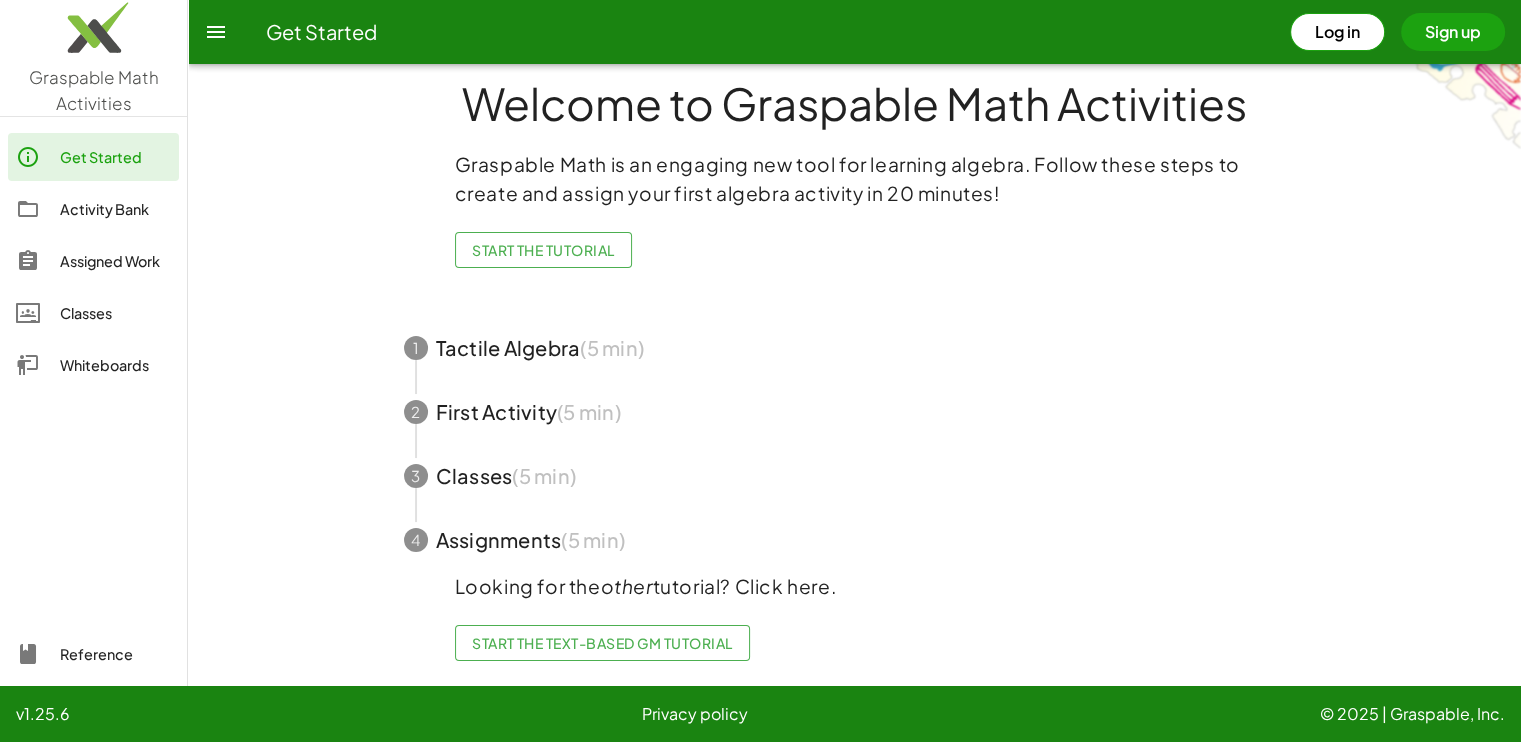 scroll, scrollTop: 30, scrollLeft: 0, axis: vertical 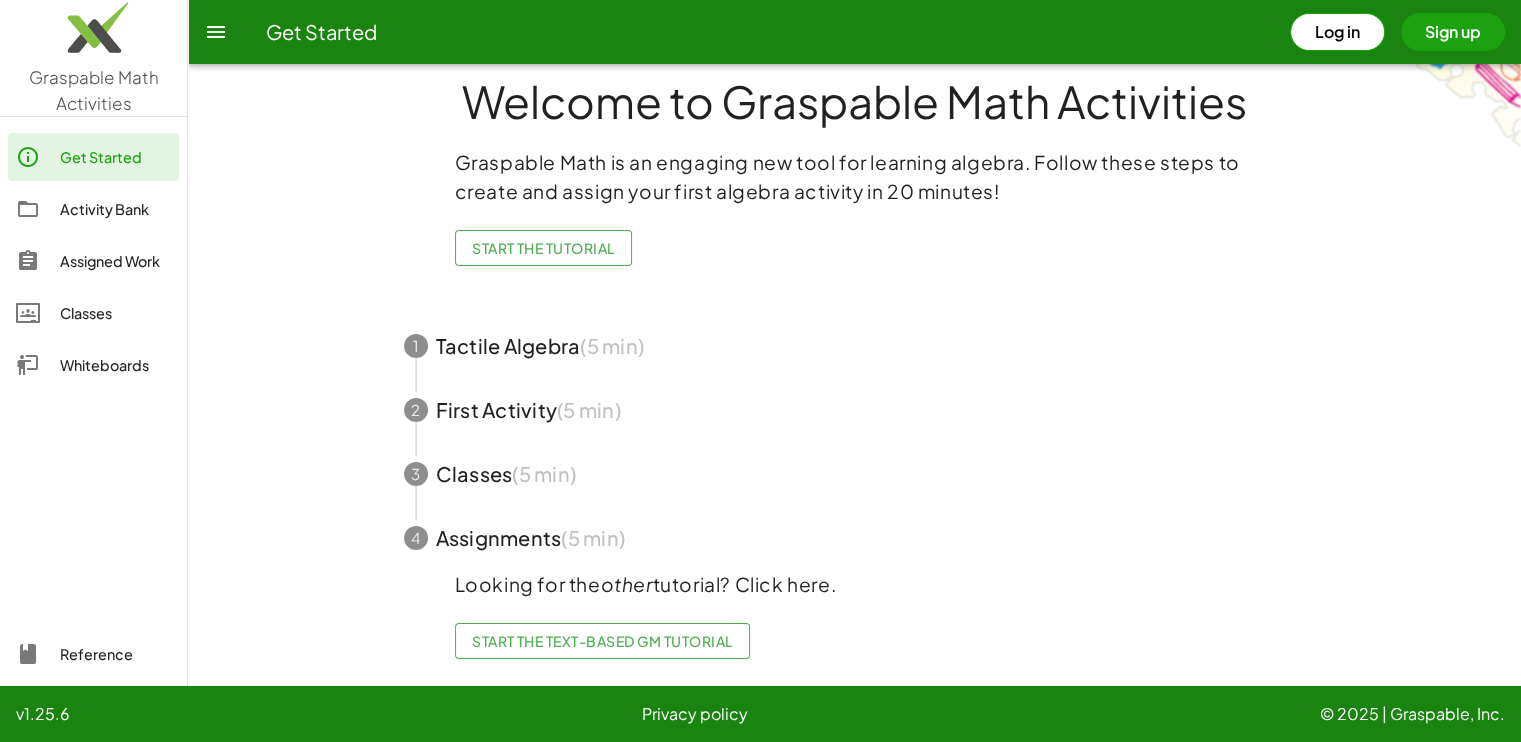 click on "Activity Bank" 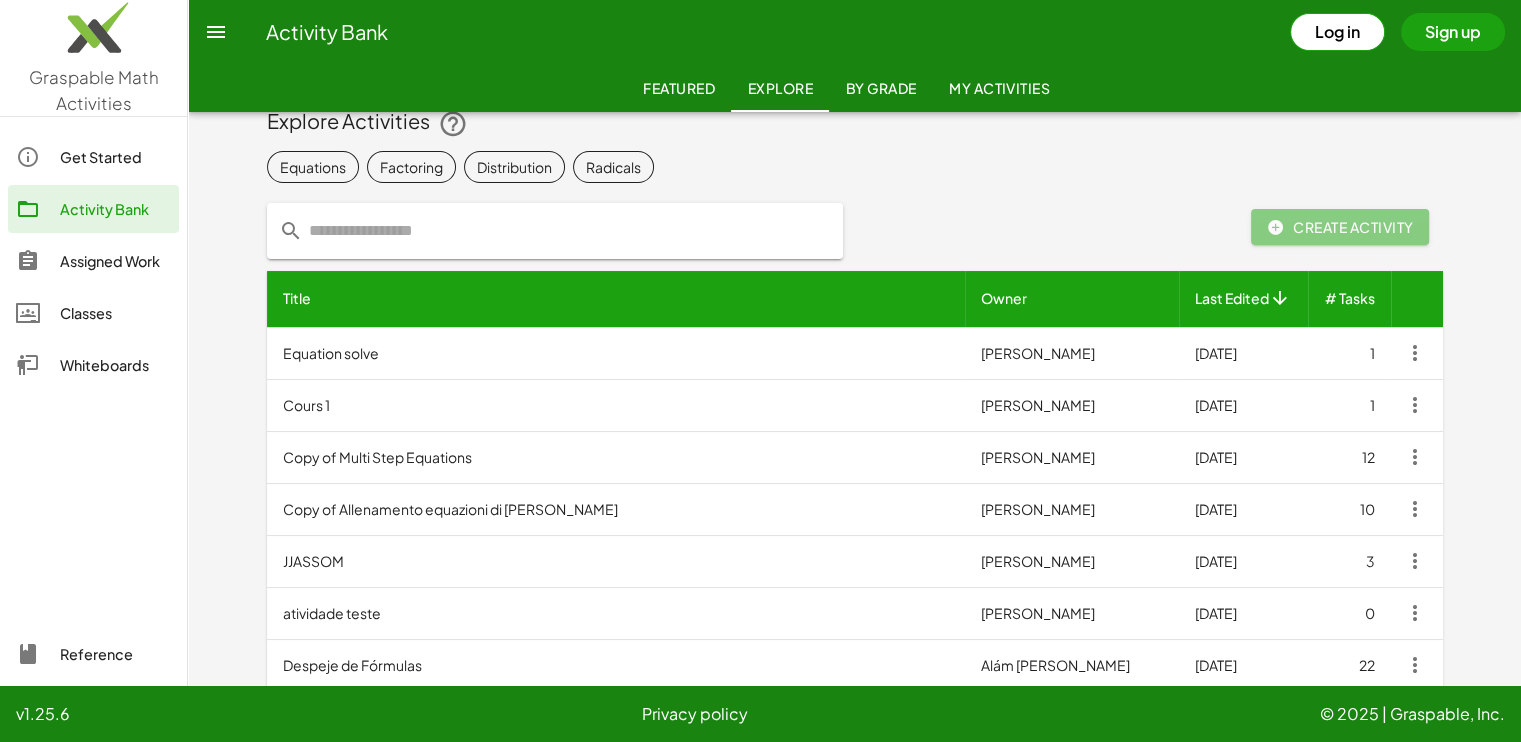 scroll, scrollTop: 0, scrollLeft: 0, axis: both 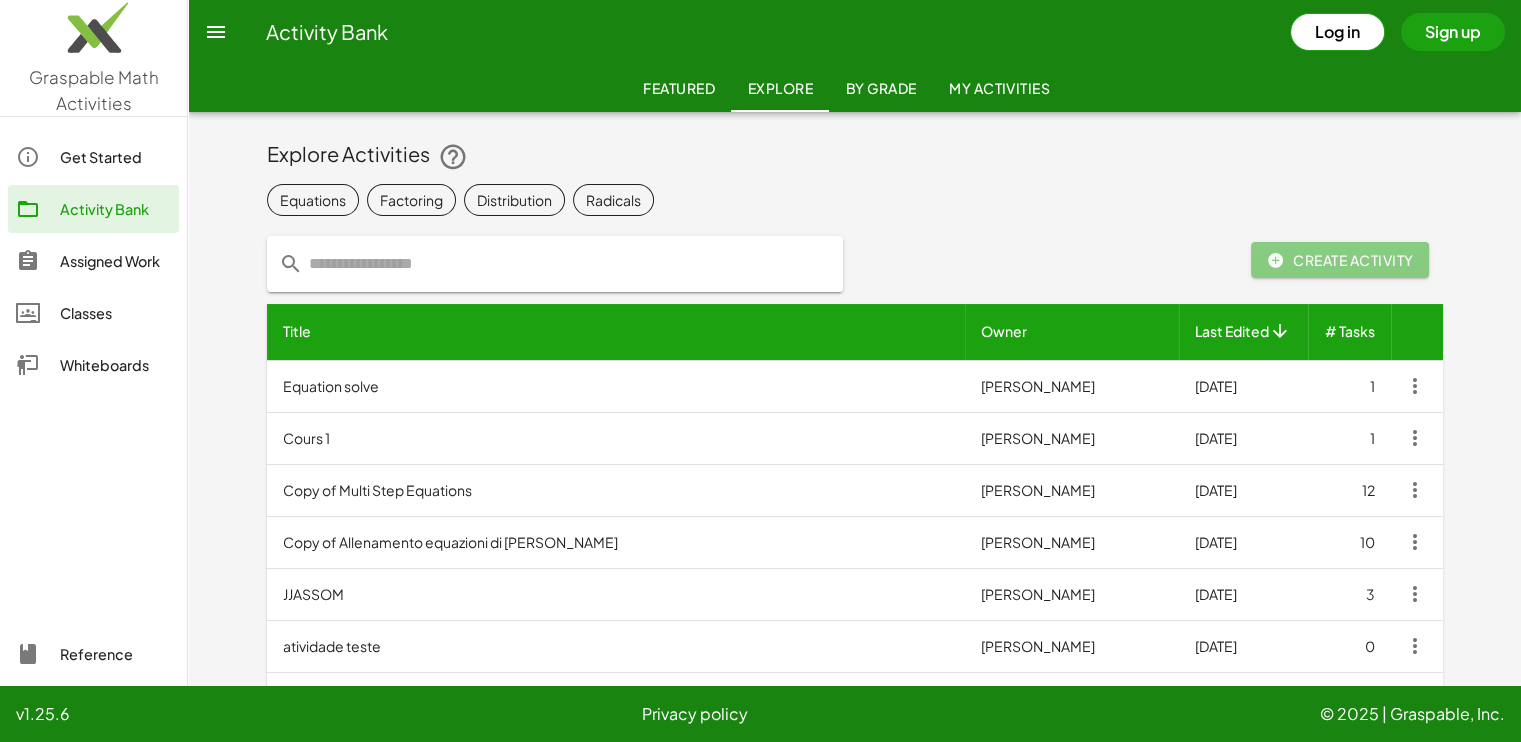 click on "My Activities" 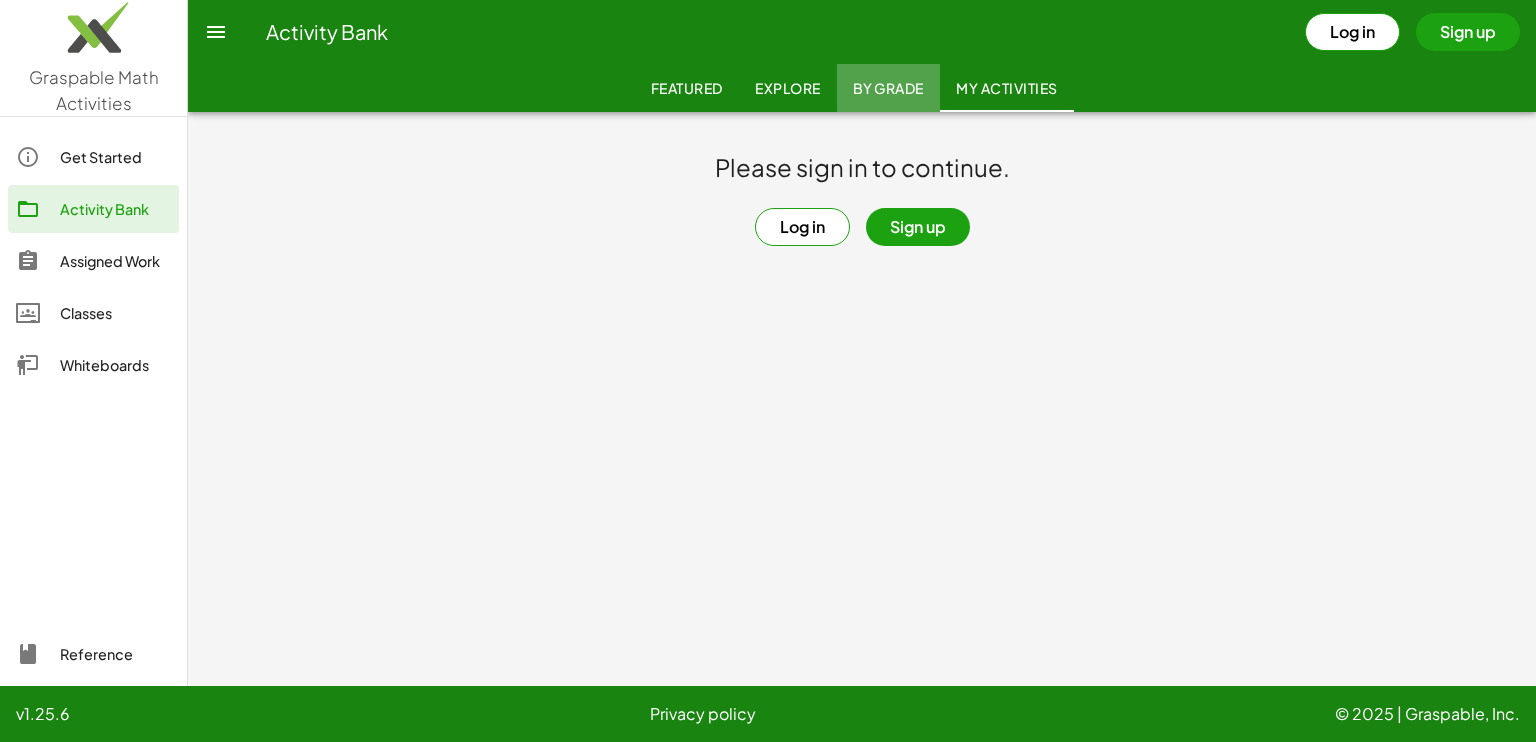 click on "By Grade" 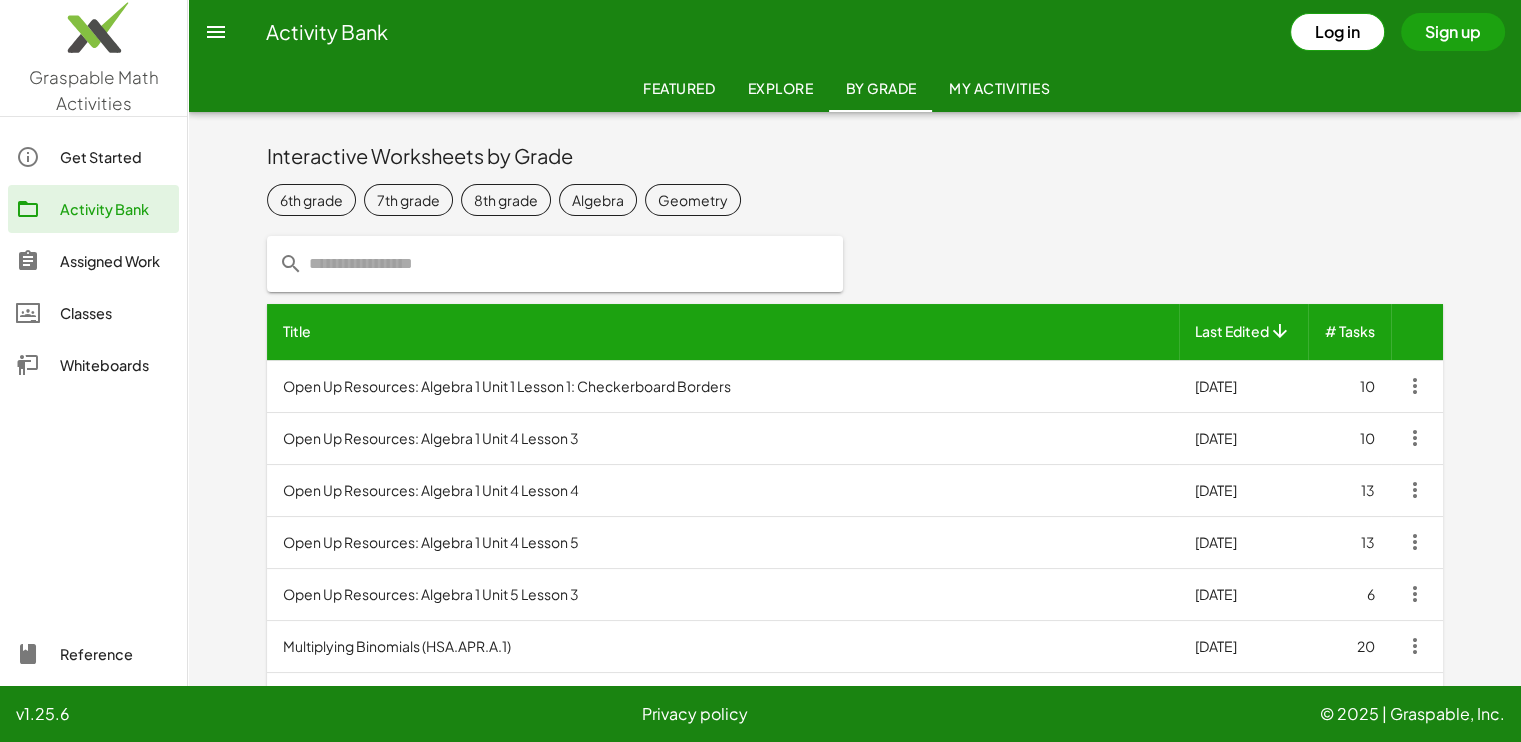 click on "8th grade" 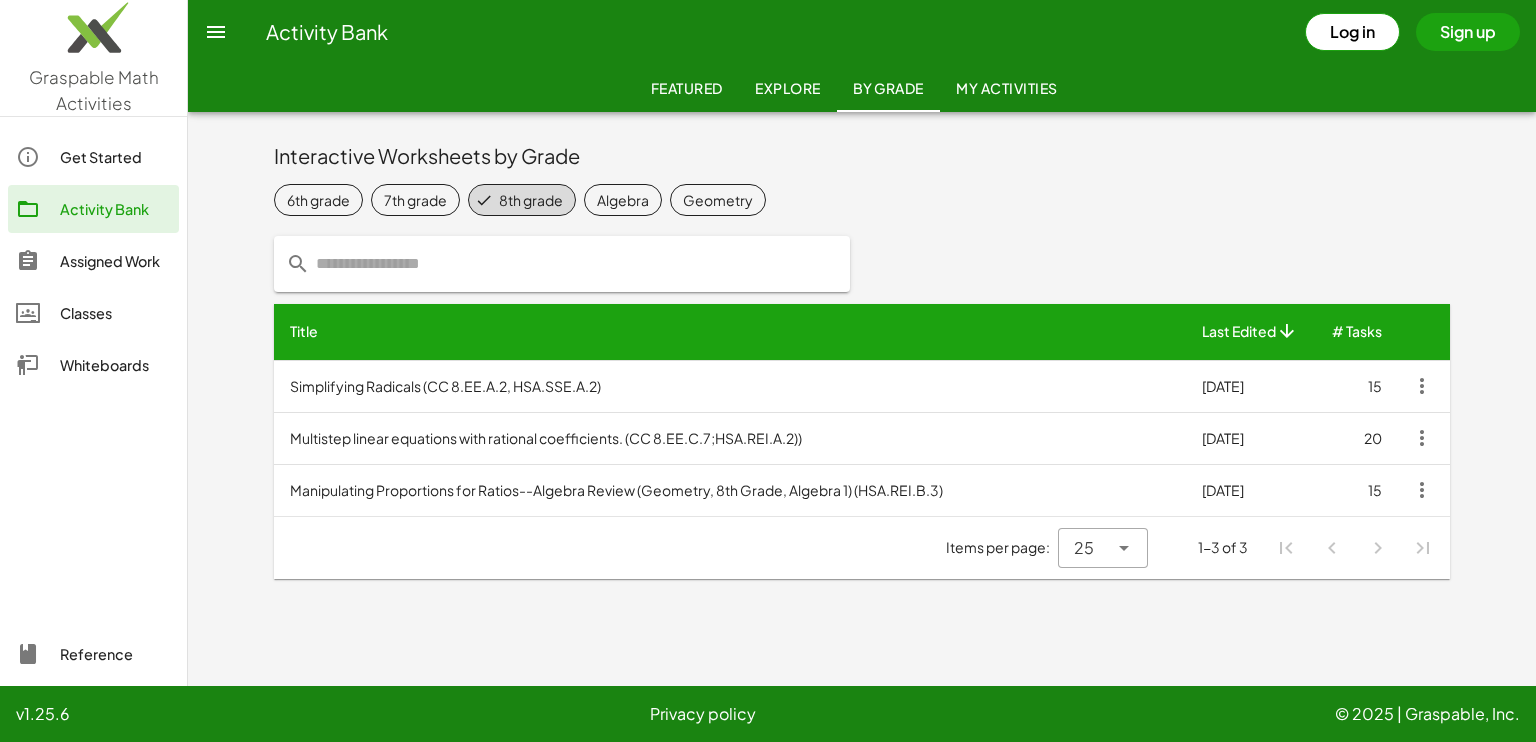 click on "7th grade" 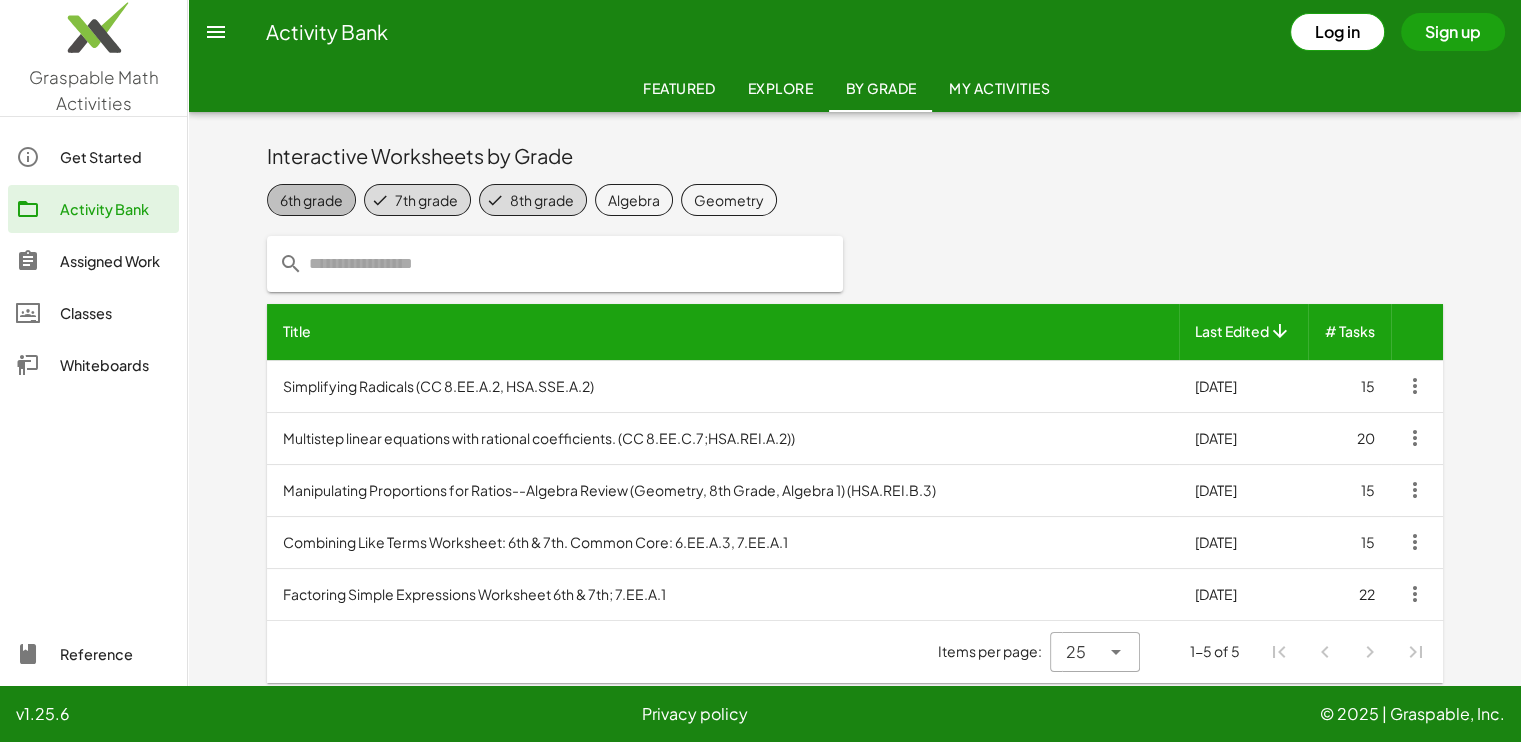 click on "6th grade" 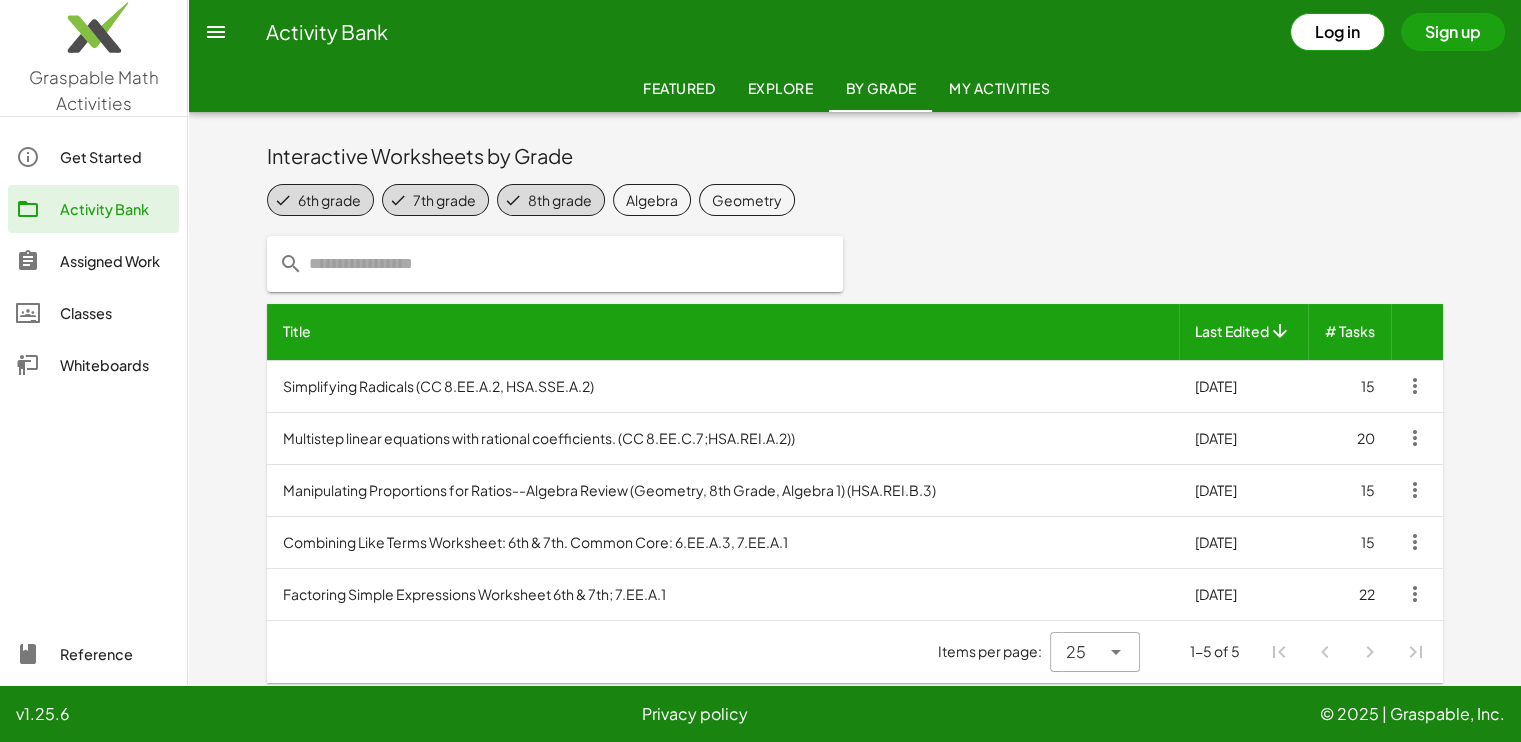 scroll, scrollTop: 8, scrollLeft: 0, axis: vertical 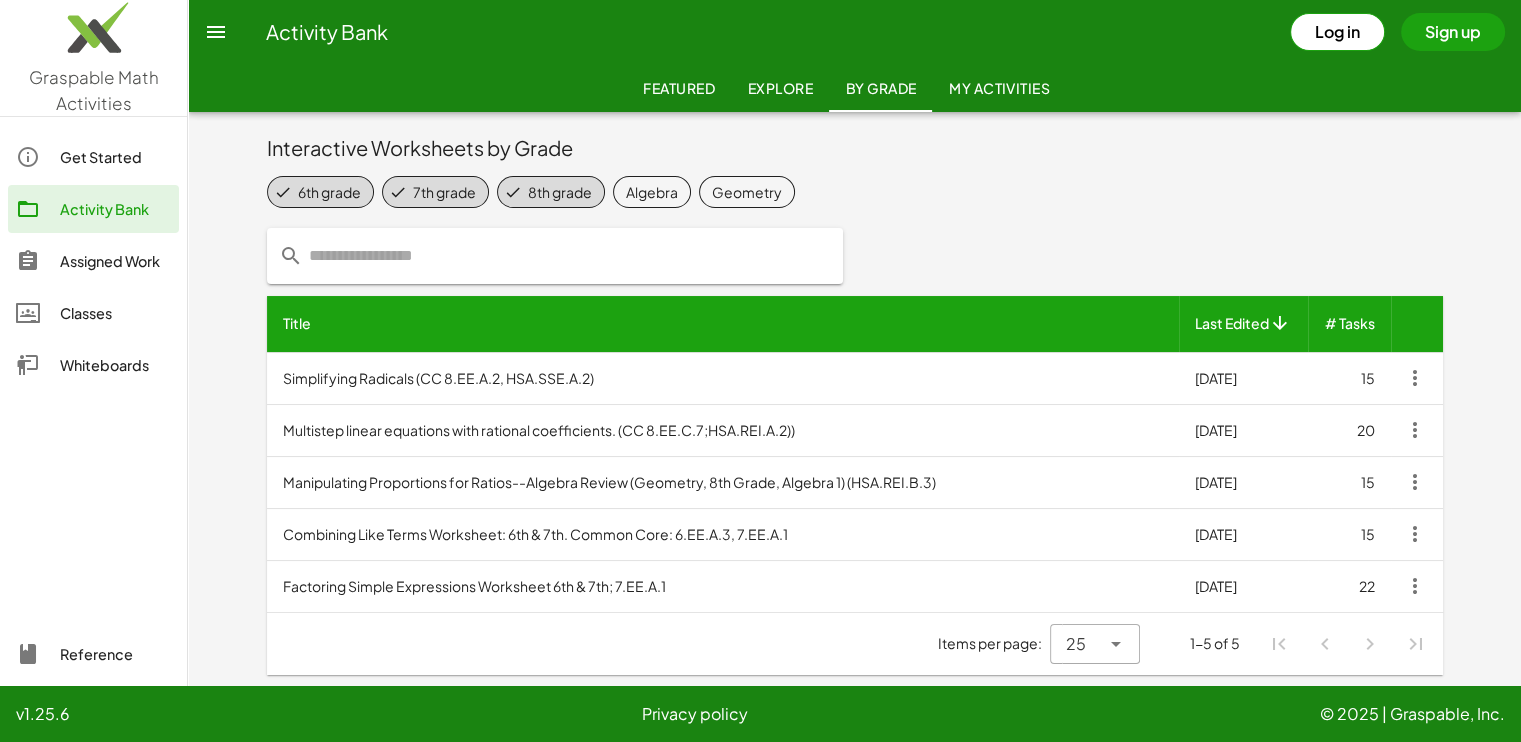 click on "Algebra" 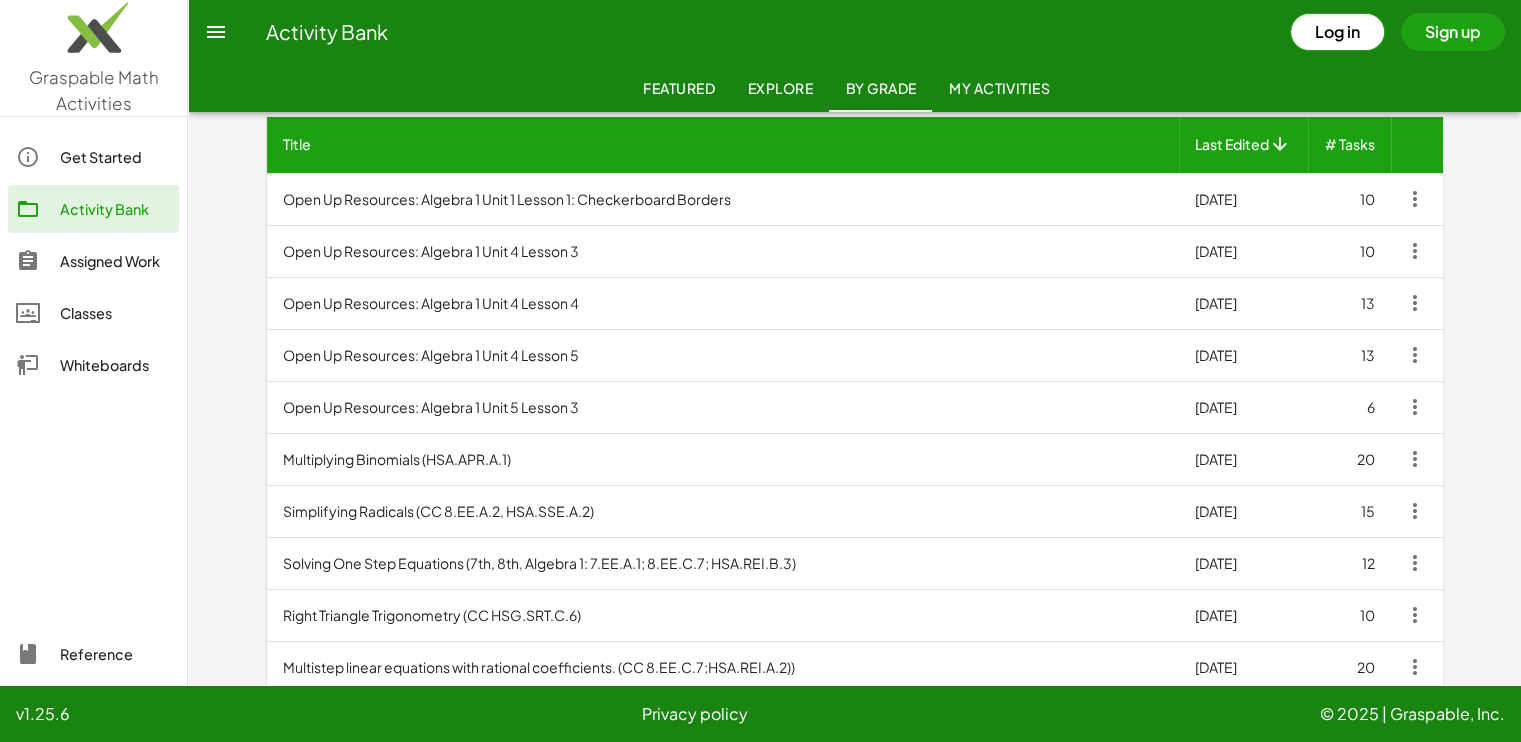 scroll, scrollTop: 208, scrollLeft: 0, axis: vertical 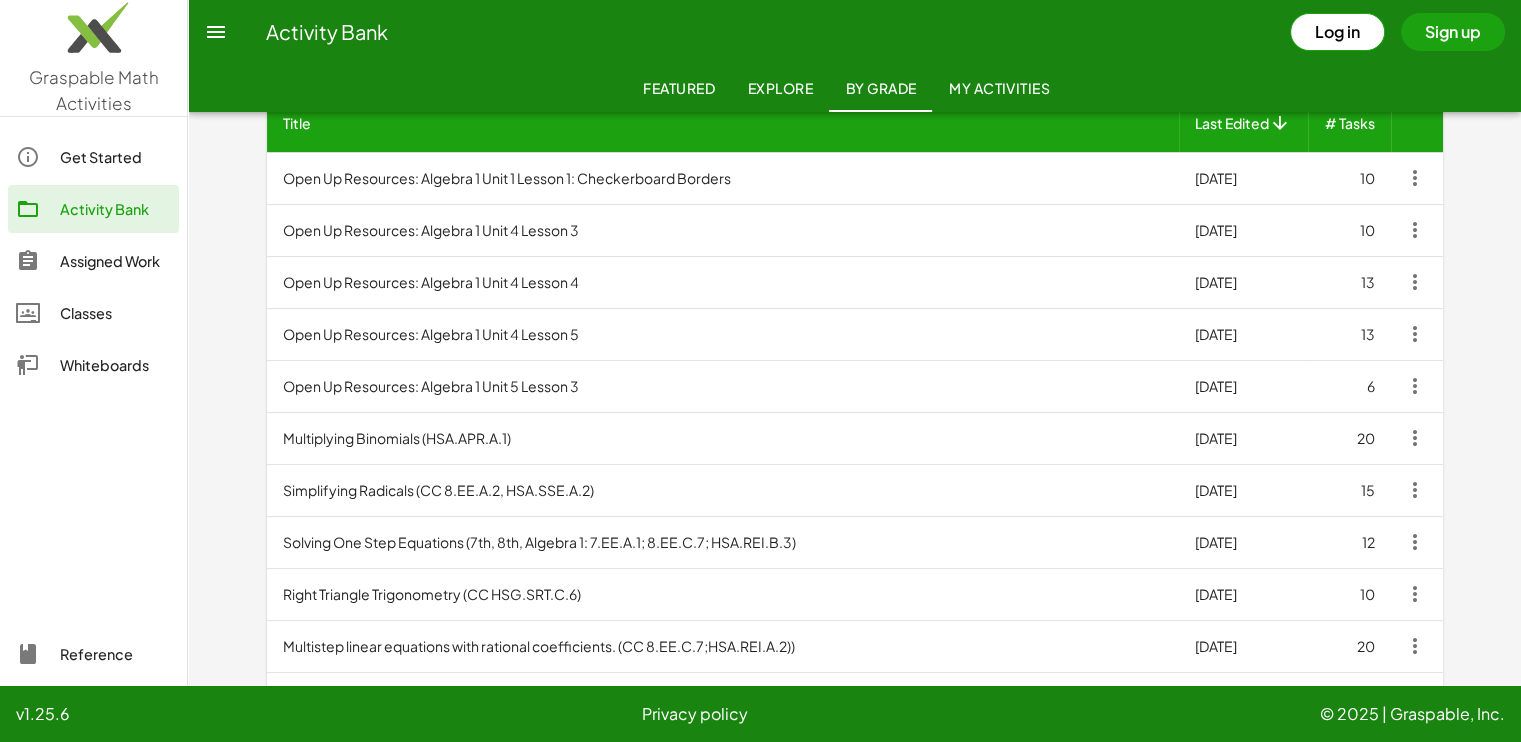 click on "Open Up Resources: Algebra 1 Unit 4 Lesson 3" at bounding box center [723, 230] 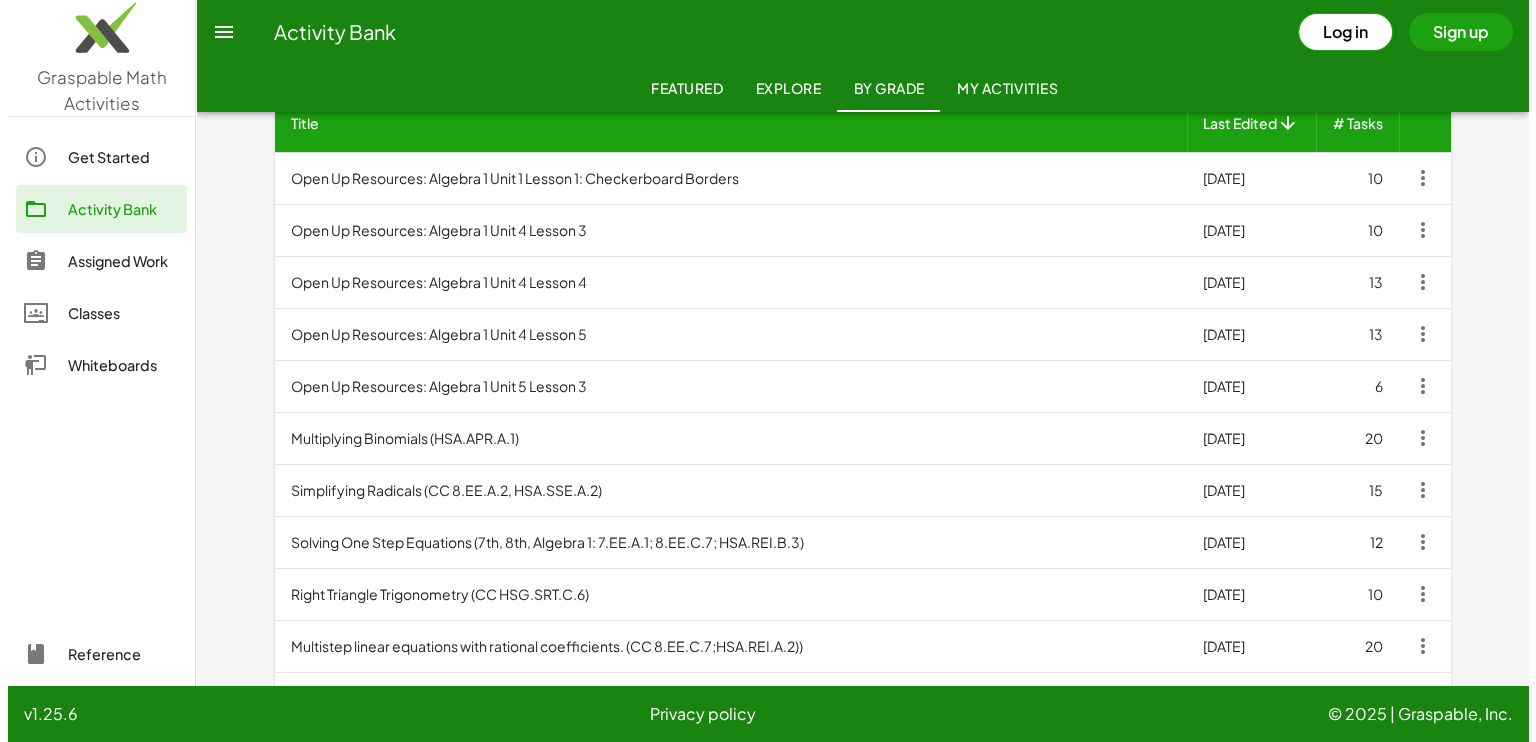 scroll, scrollTop: 0, scrollLeft: 0, axis: both 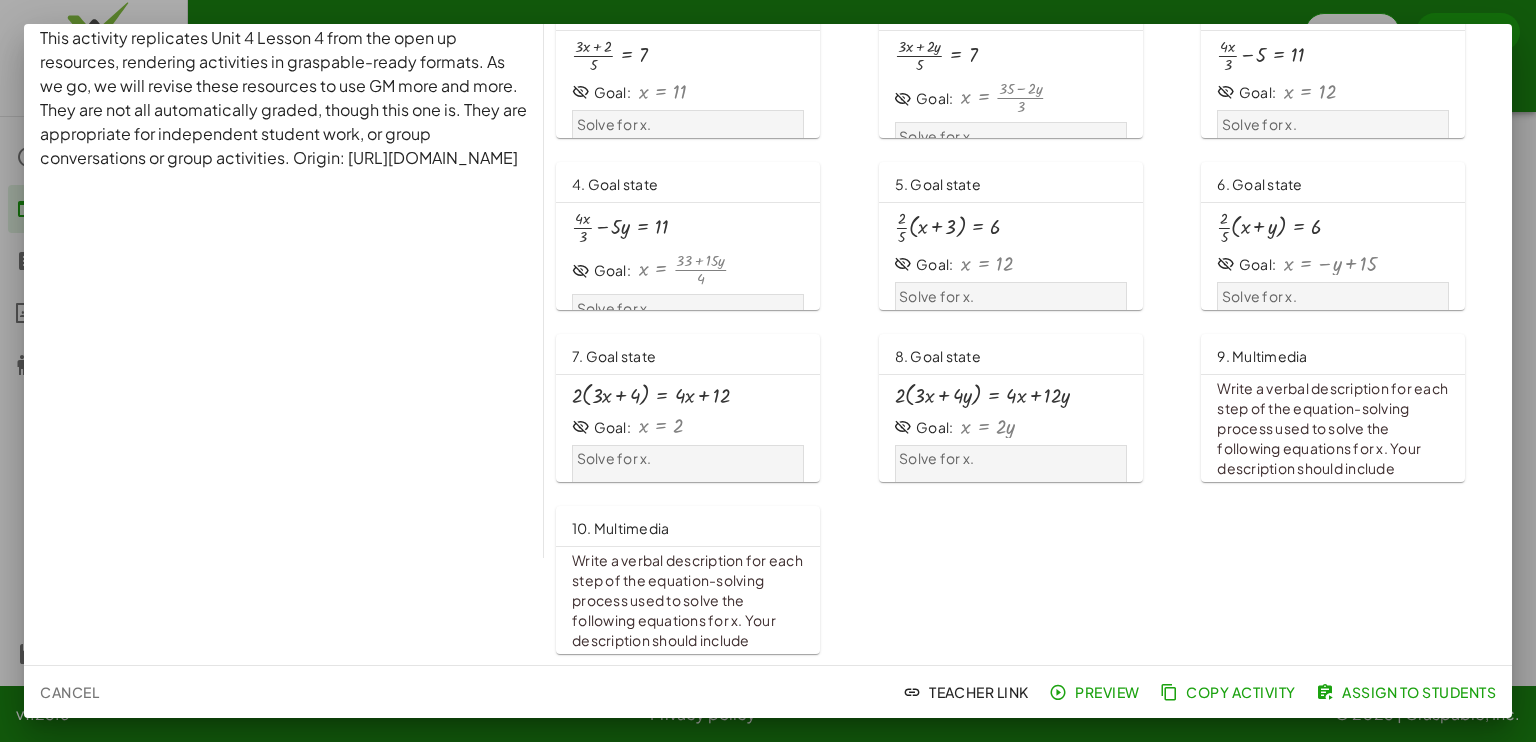 click on "Preview" 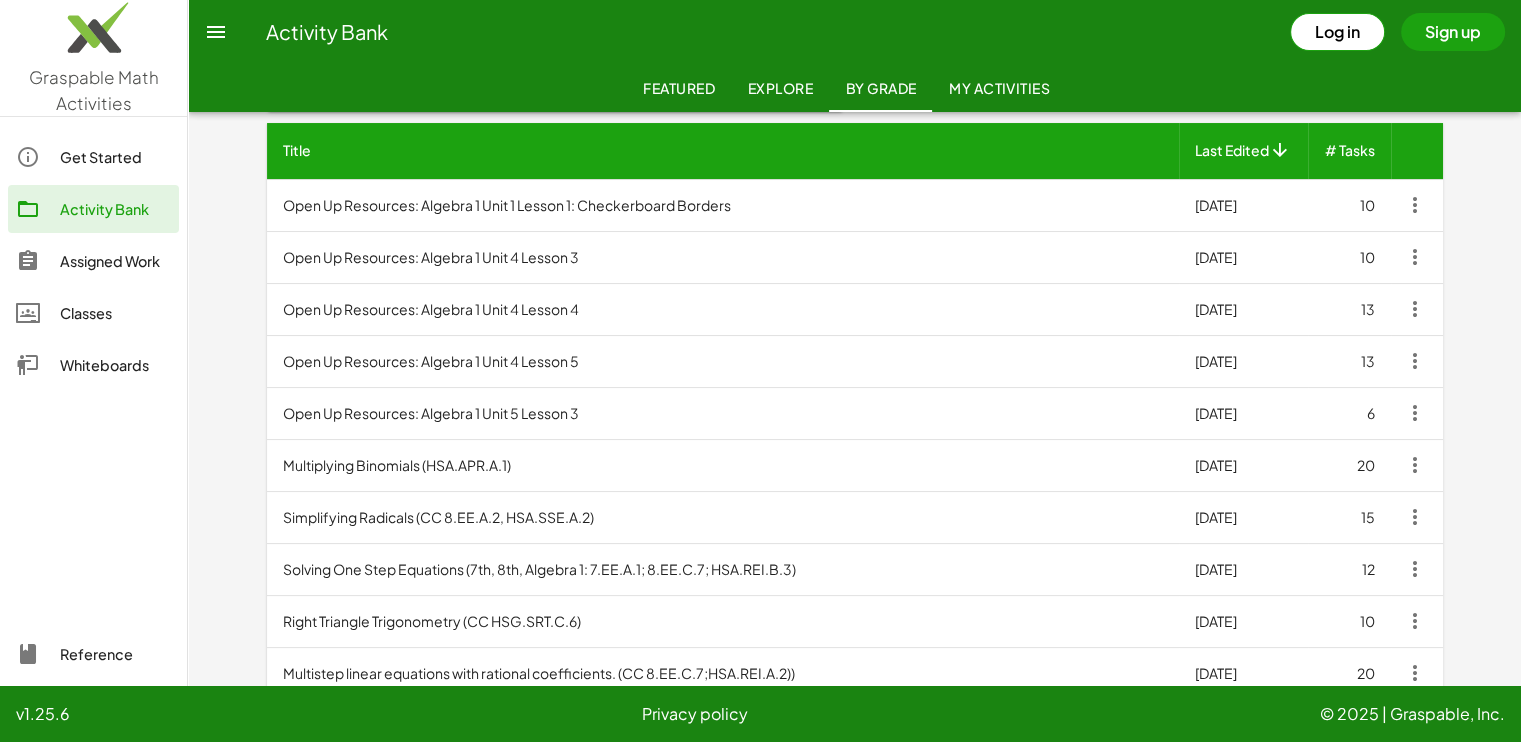 scroll, scrollTop: 124, scrollLeft: 0, axis: vertical 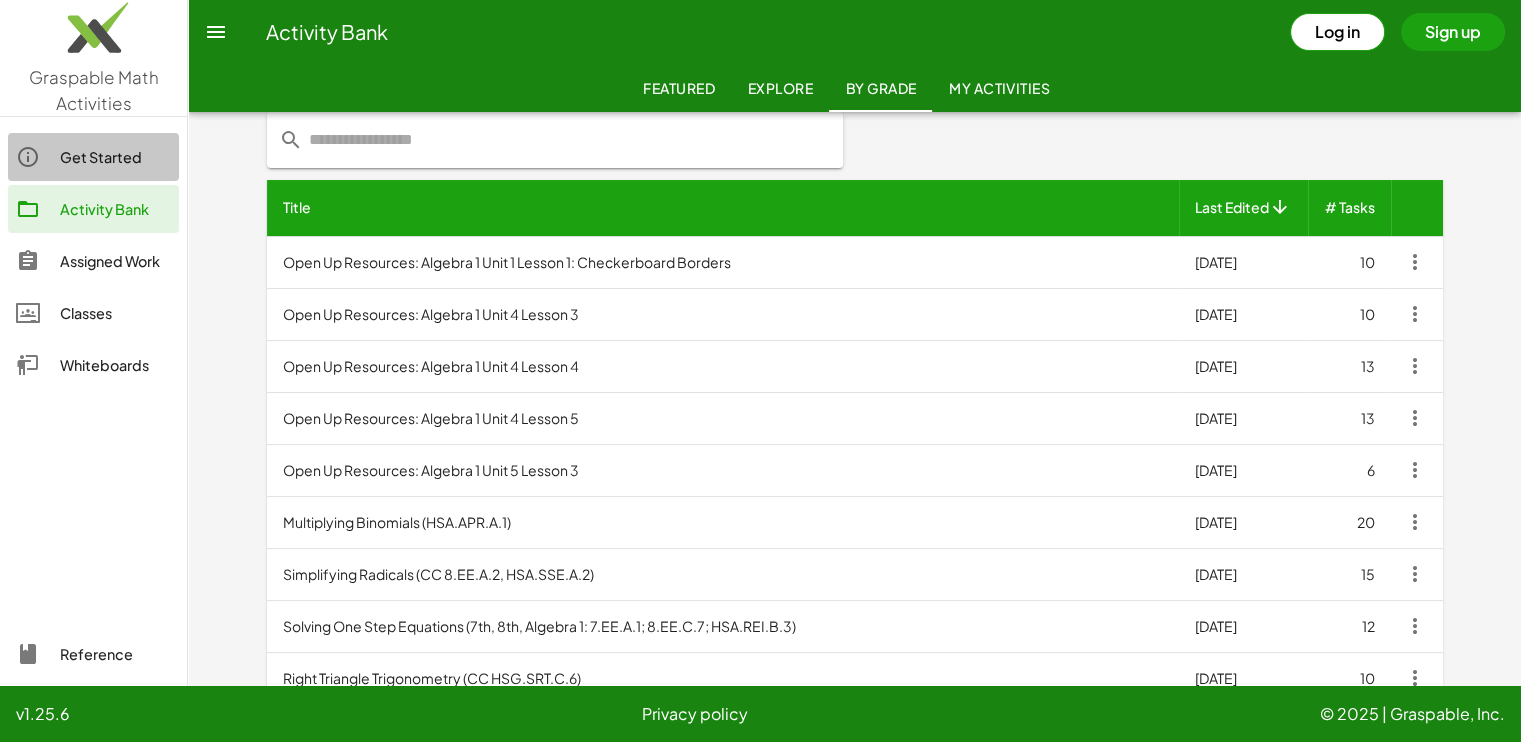 click on "Get Started" 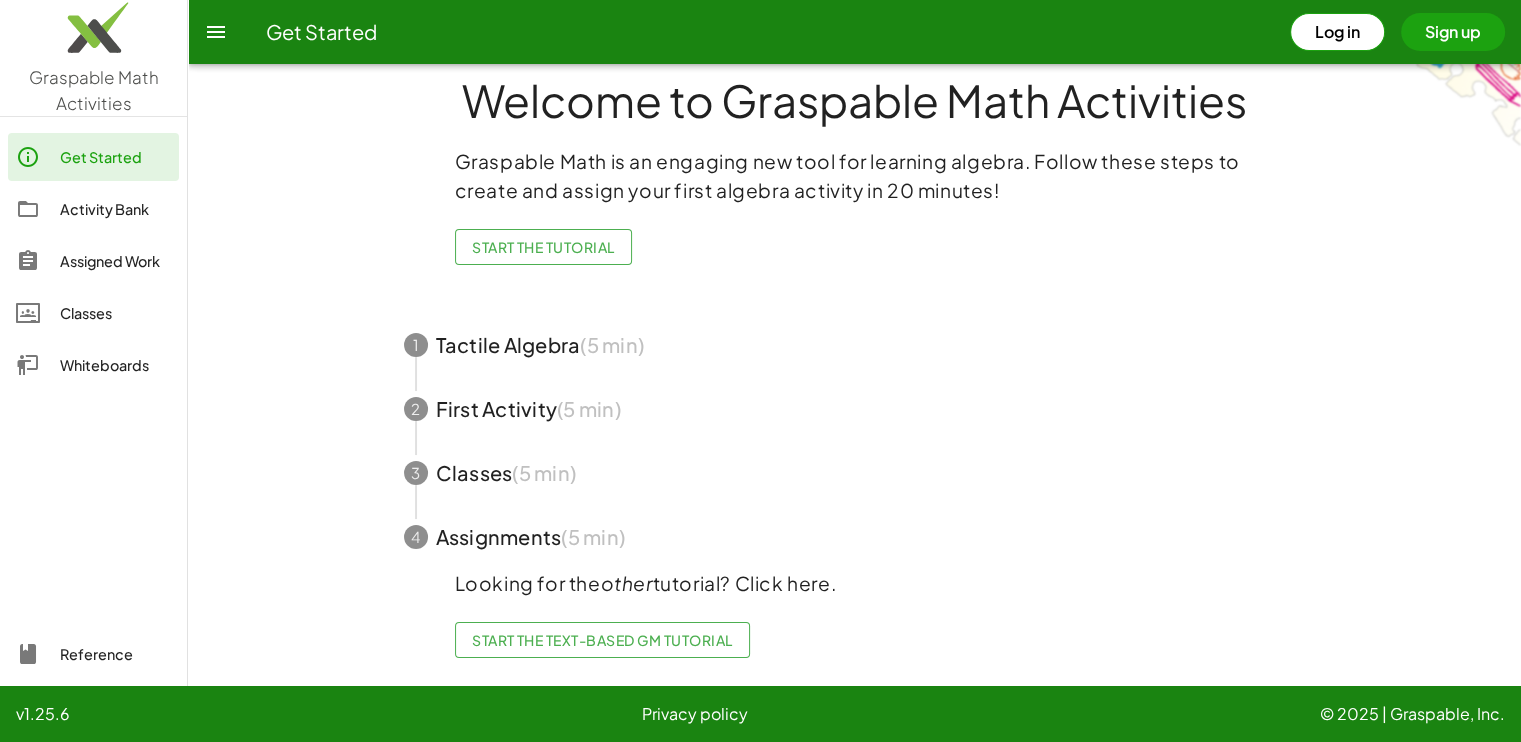 scroll, scrollTop: 0, scrollLeft: 0, axis: both 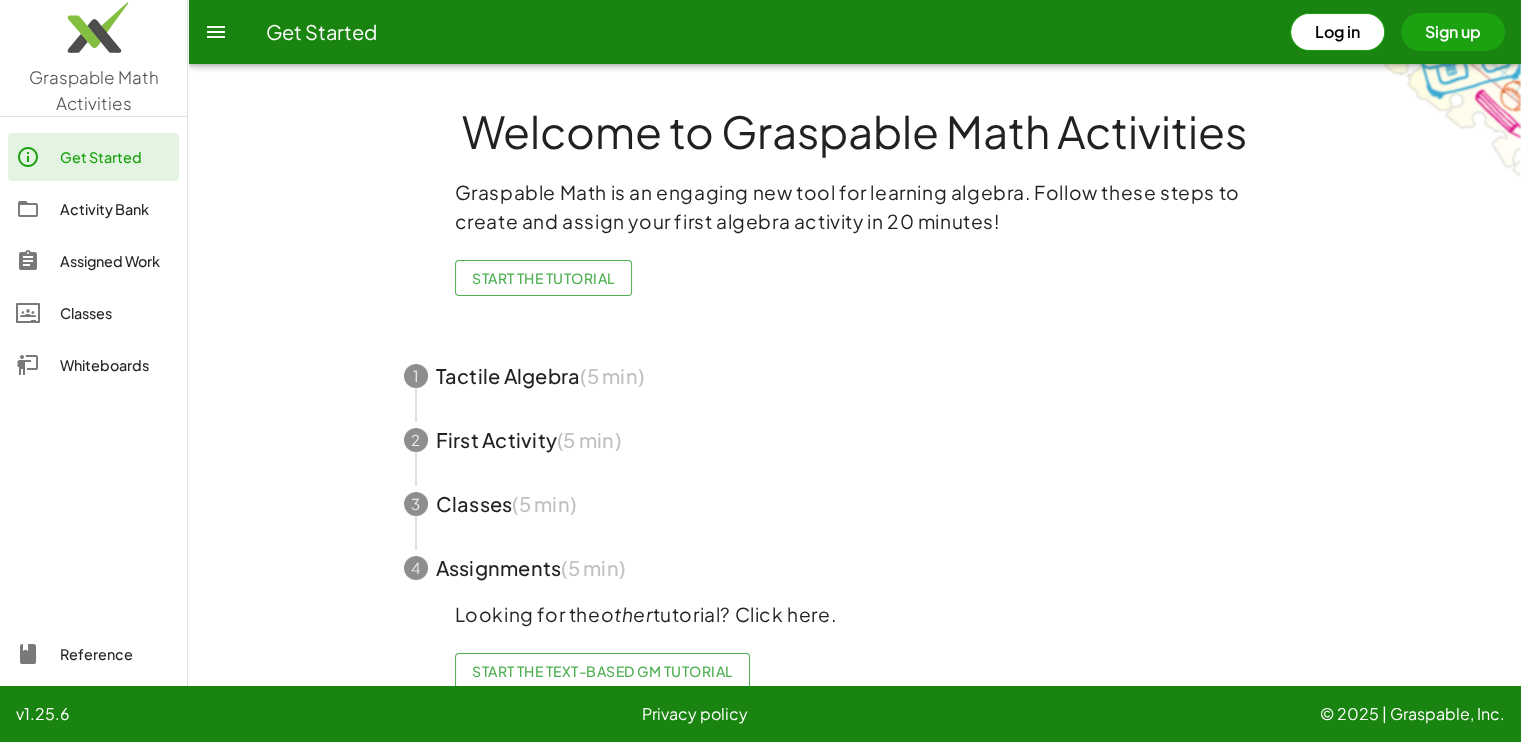click at bounding box center (855, 376) 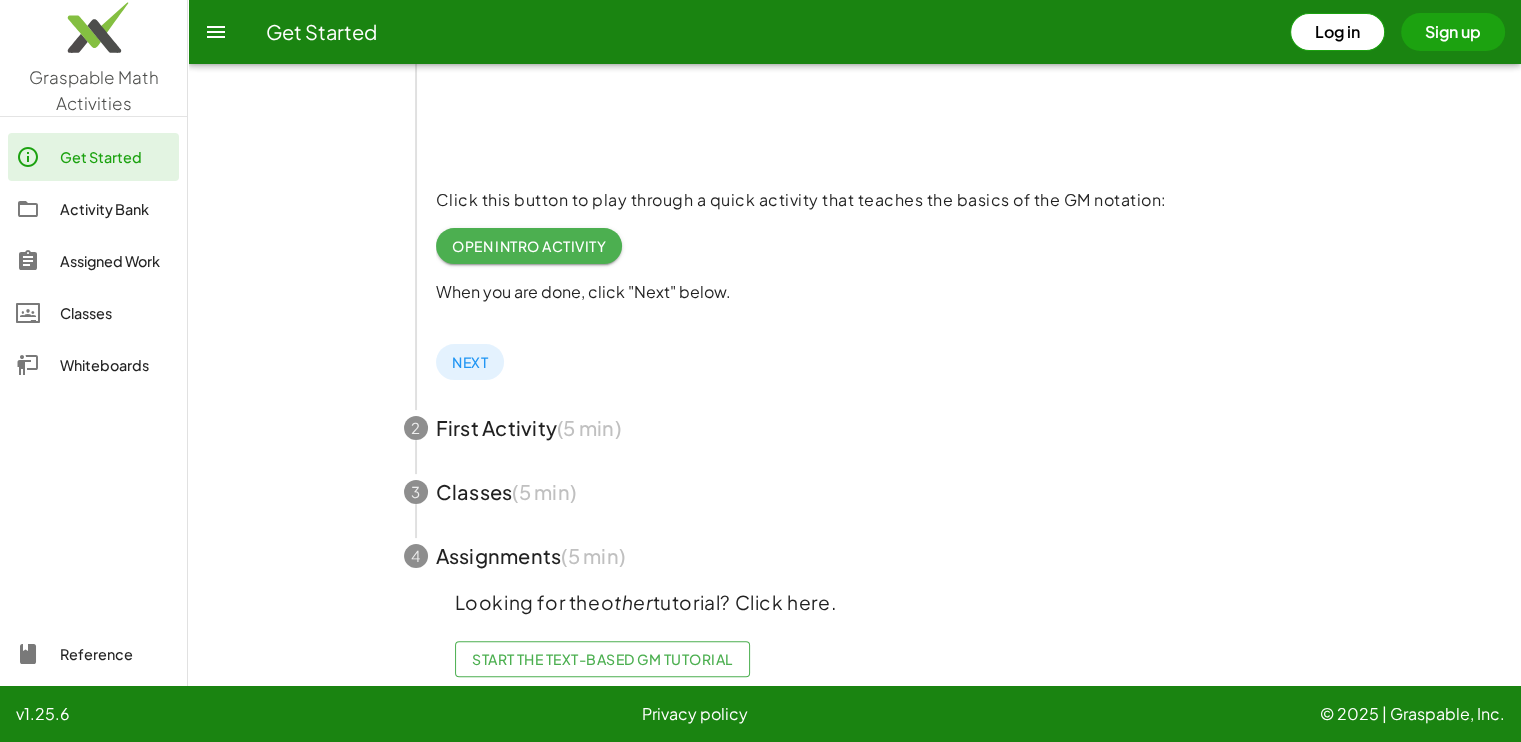 scroll, scrollTop: 362, scrollLeft: 0, axis: vertical 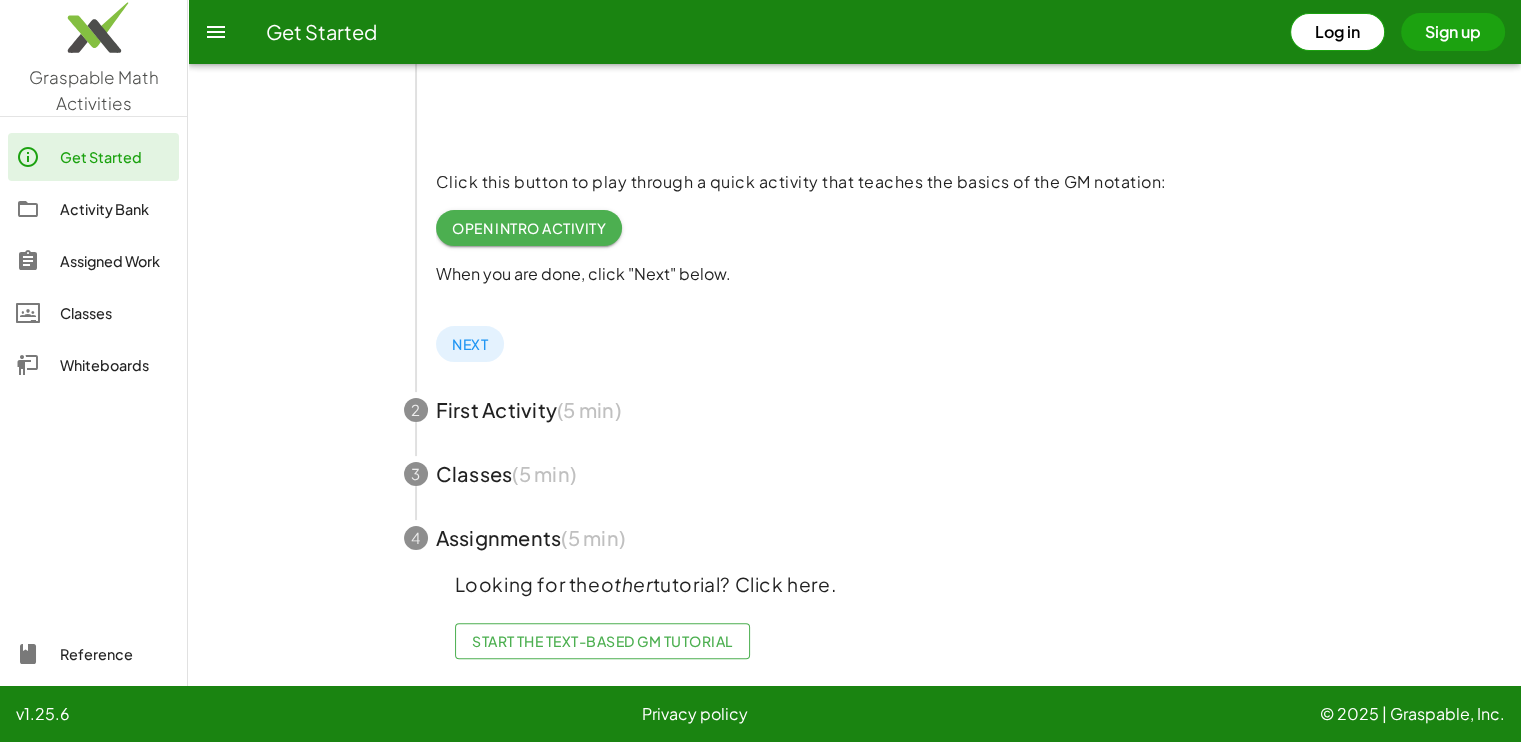 click at bounding box center [855, 410] 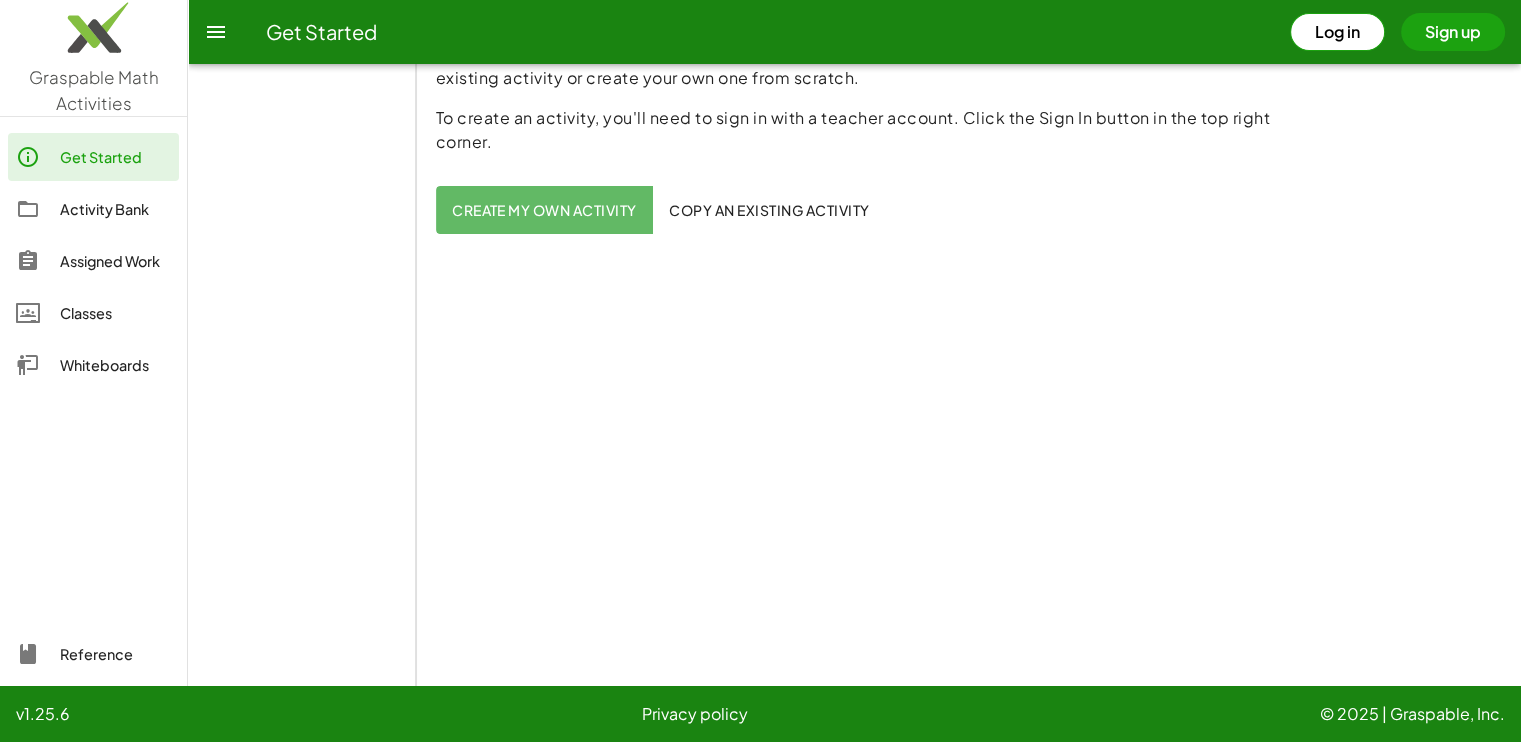 scroll, scrollTop: 662, scrollLeft: 0, axis: vertical 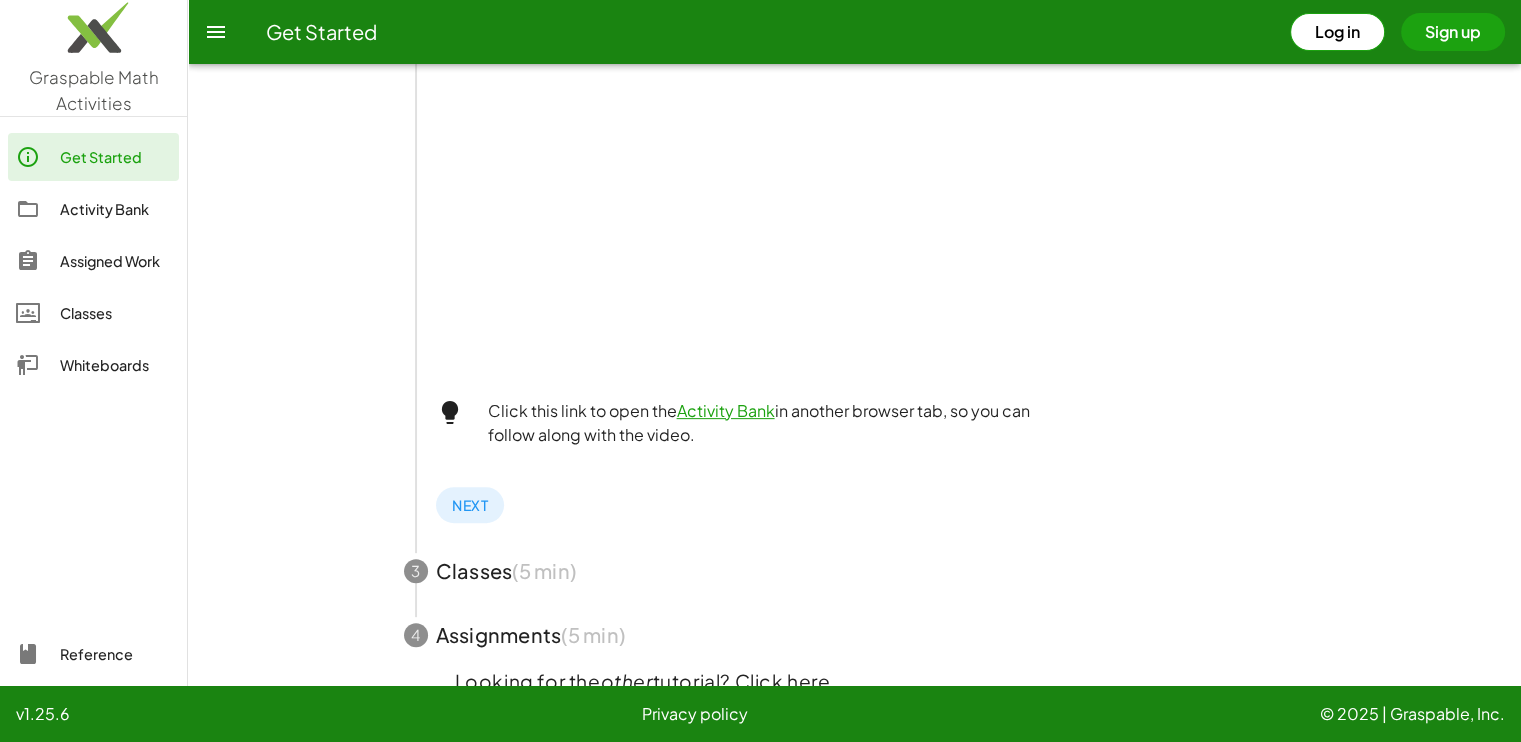 click at bounding box center [855, 571] 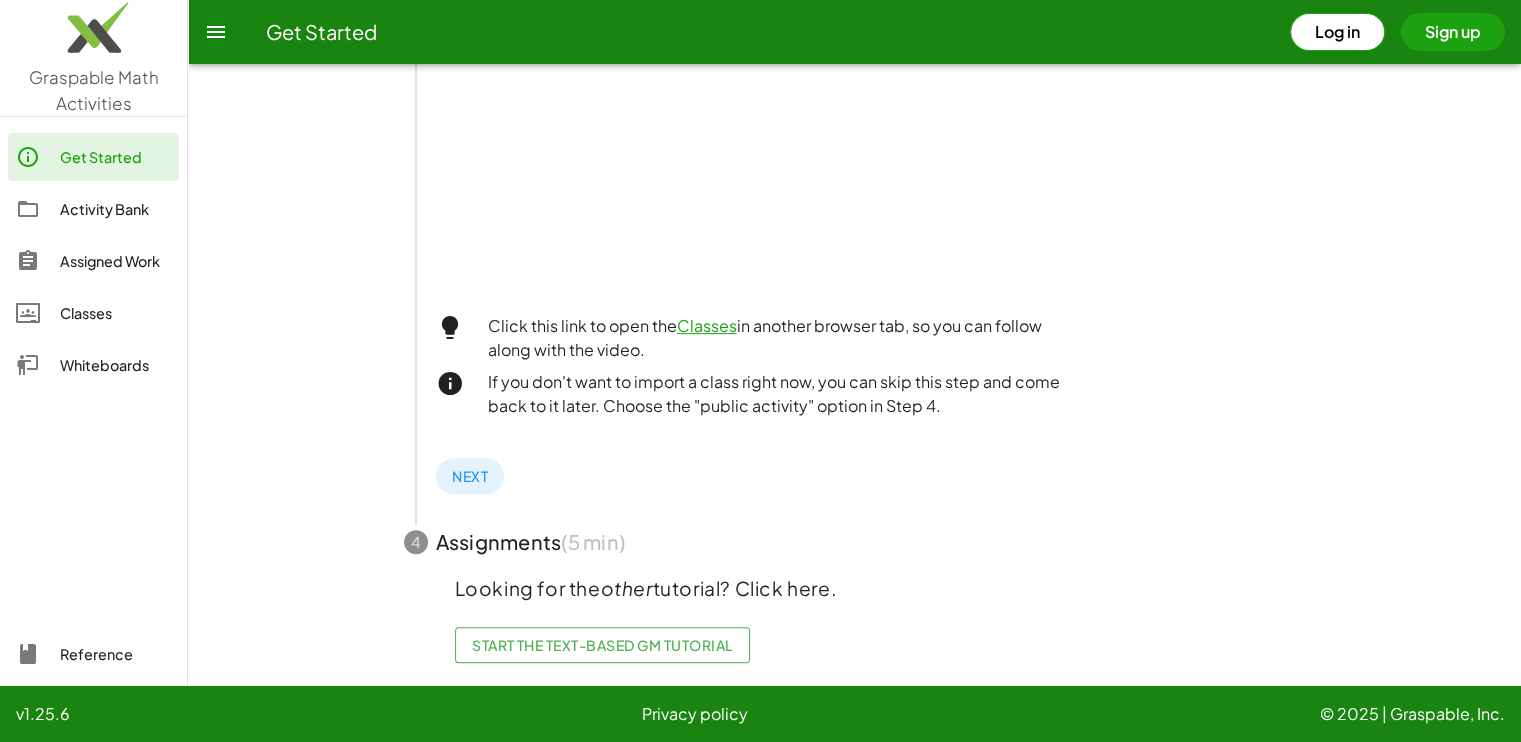 scroll, scrollTop: 679, scrollLeft: 0, axis: vertical 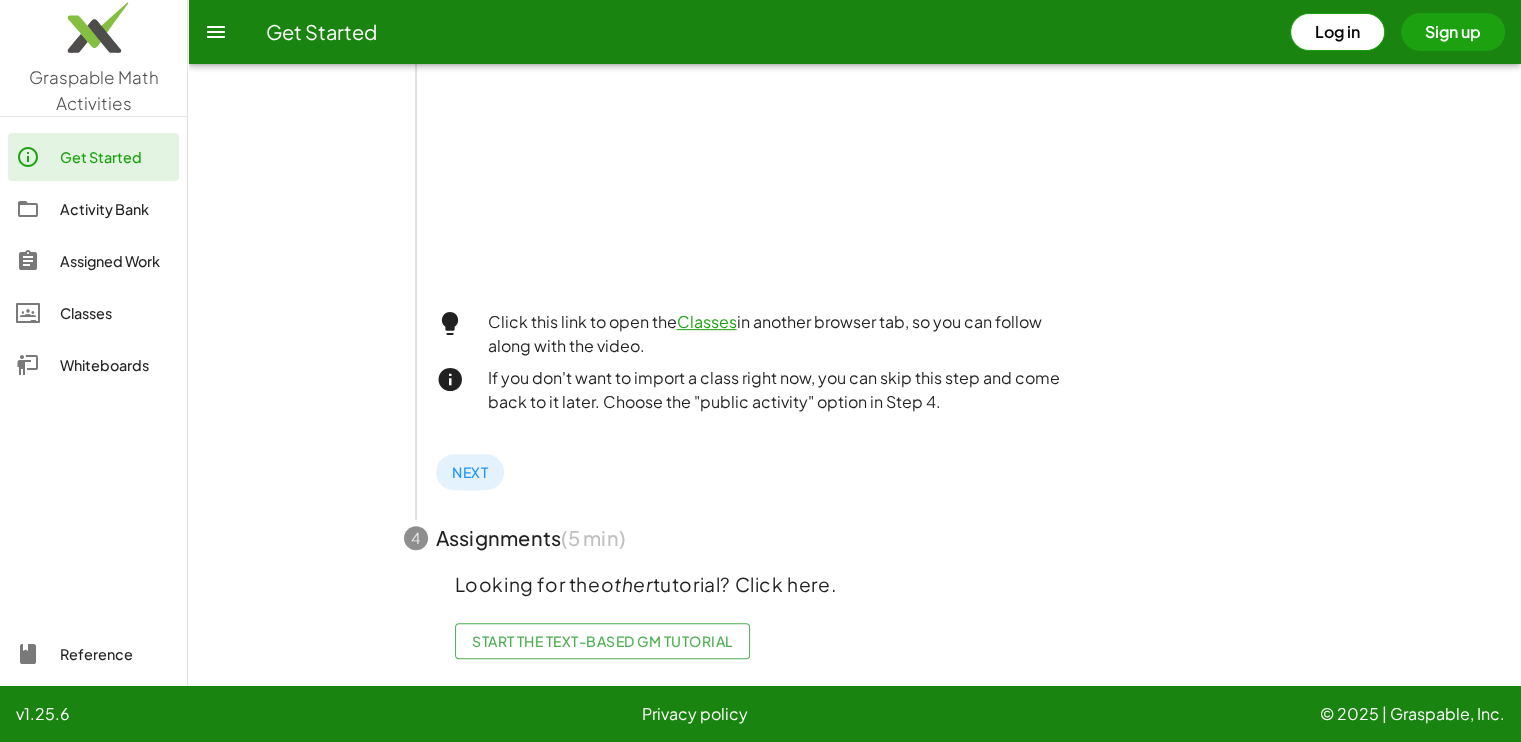 click at bounding box center (855, 538) 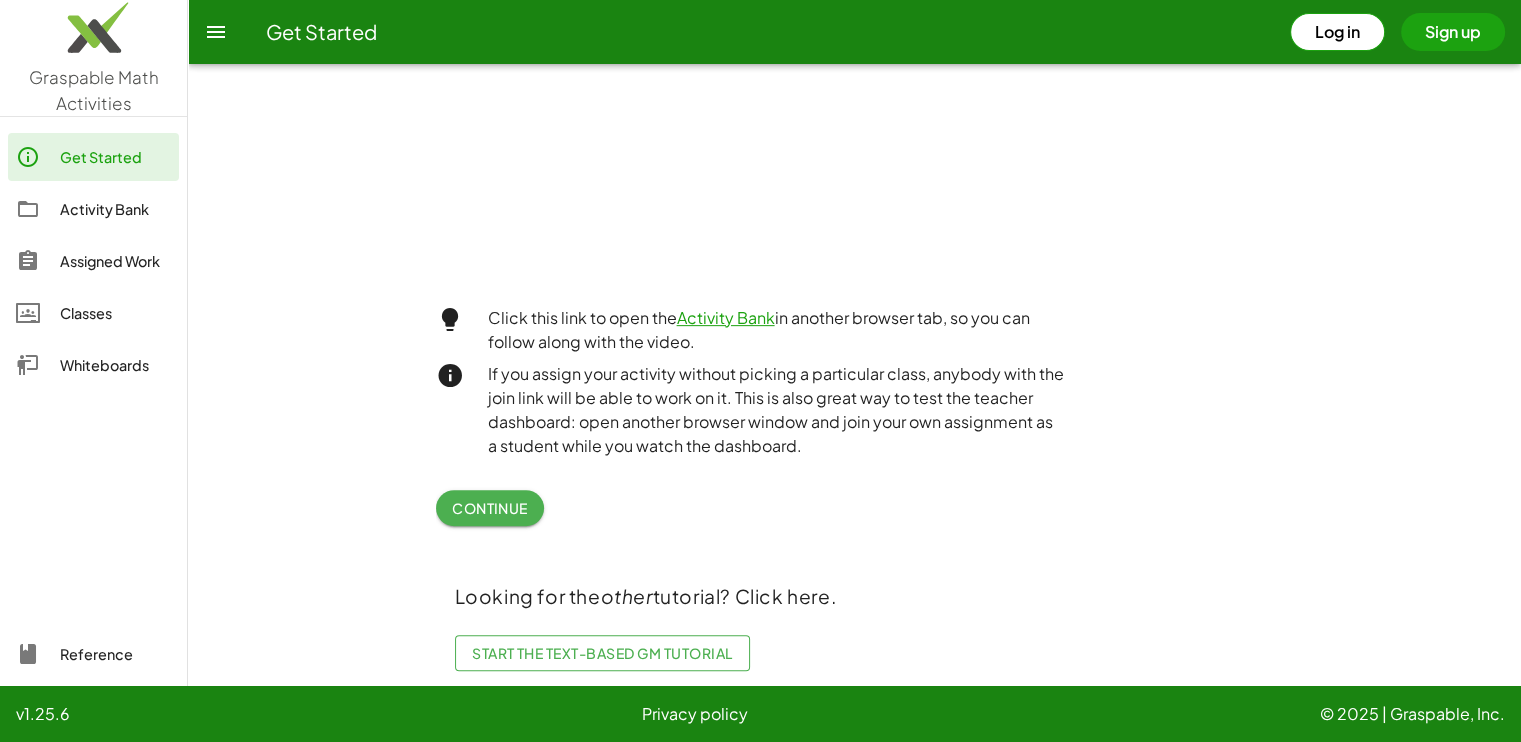 scroll, scrollTop: 759, scrollLeft: 0, axis: vertical 